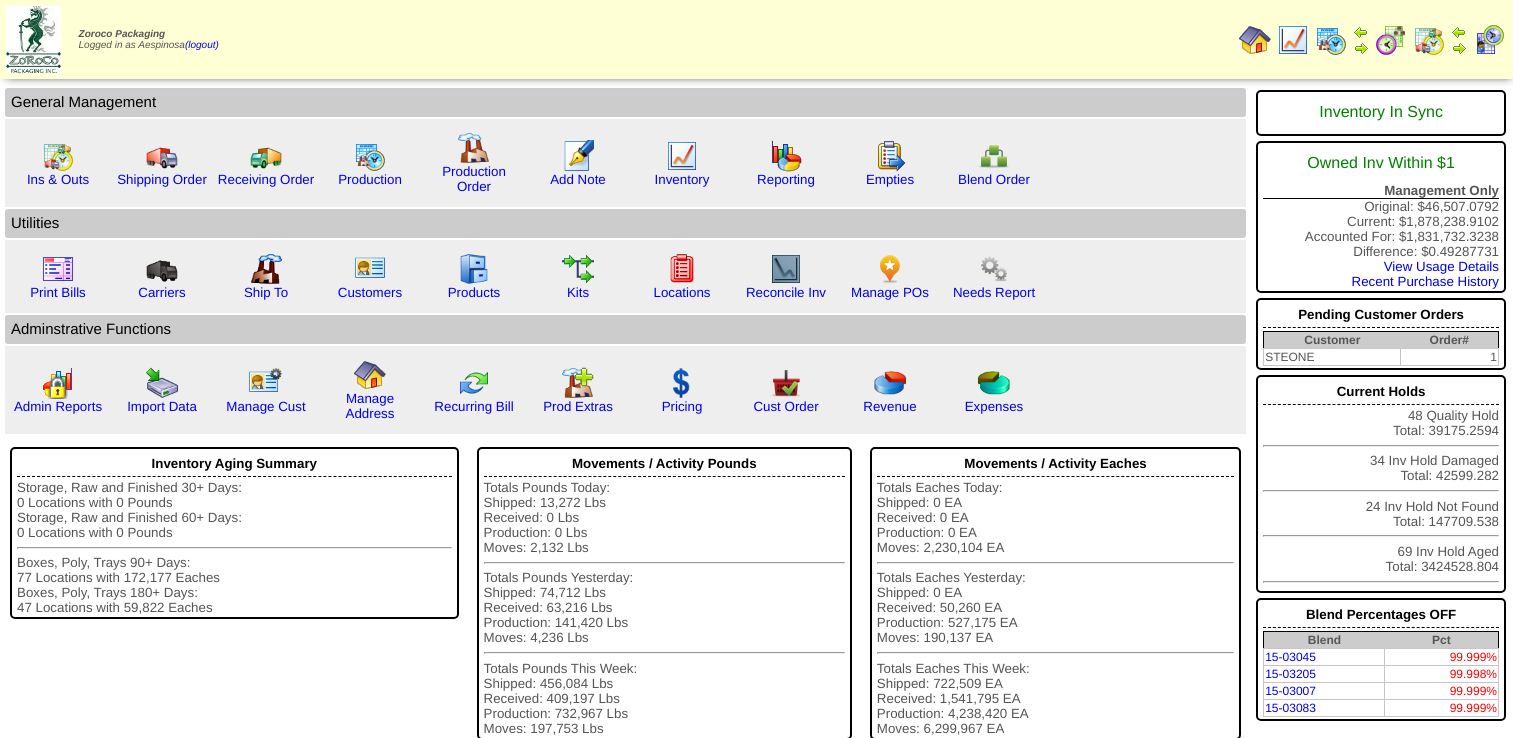 scroll, scrollTop: 0, scrollLeft: 0, axis: both 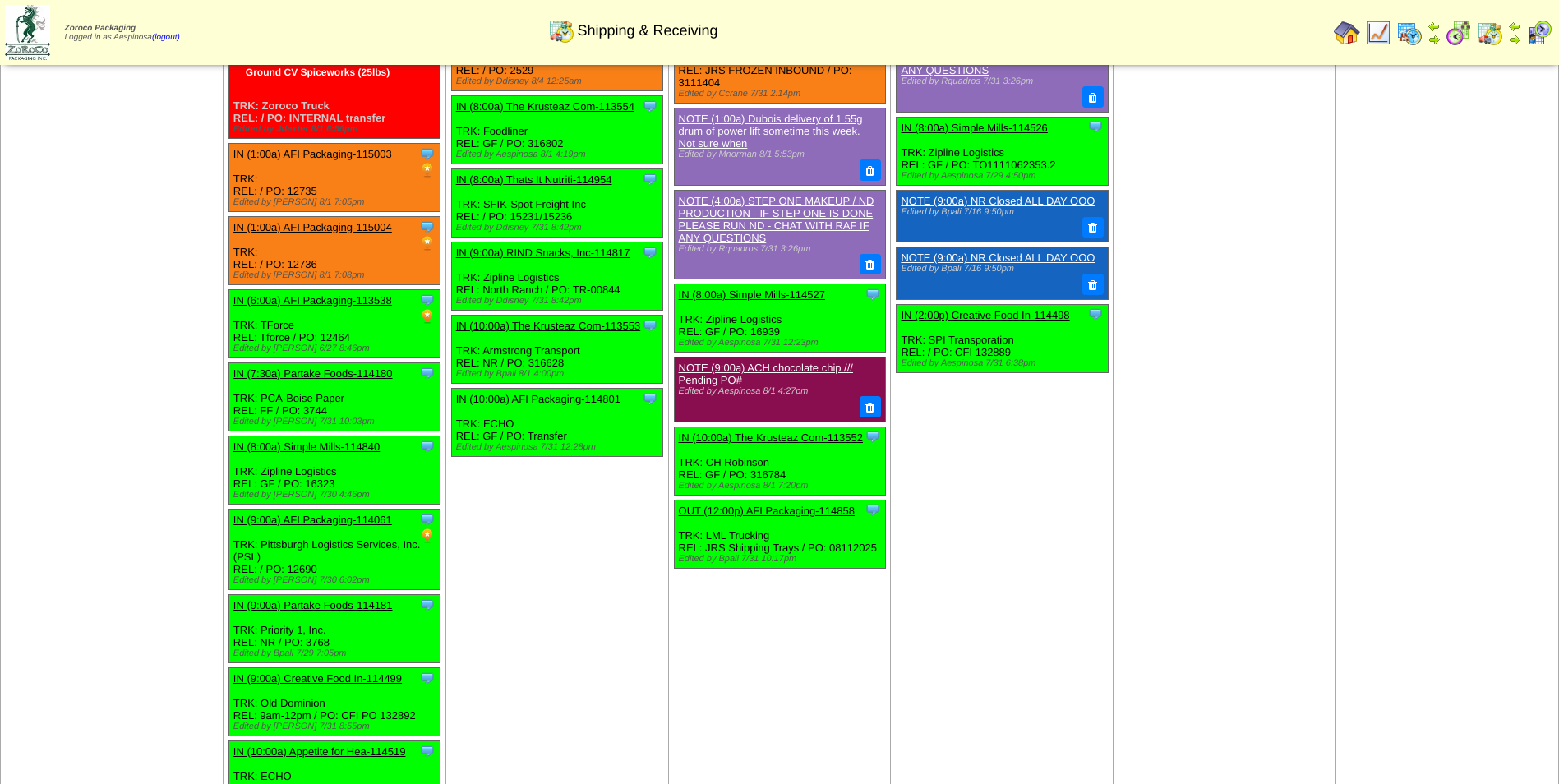 drag, startPoint x: 983, startPoint y: 325, endPoint x: 1303, endPoint y: 413, distance: 331.8795 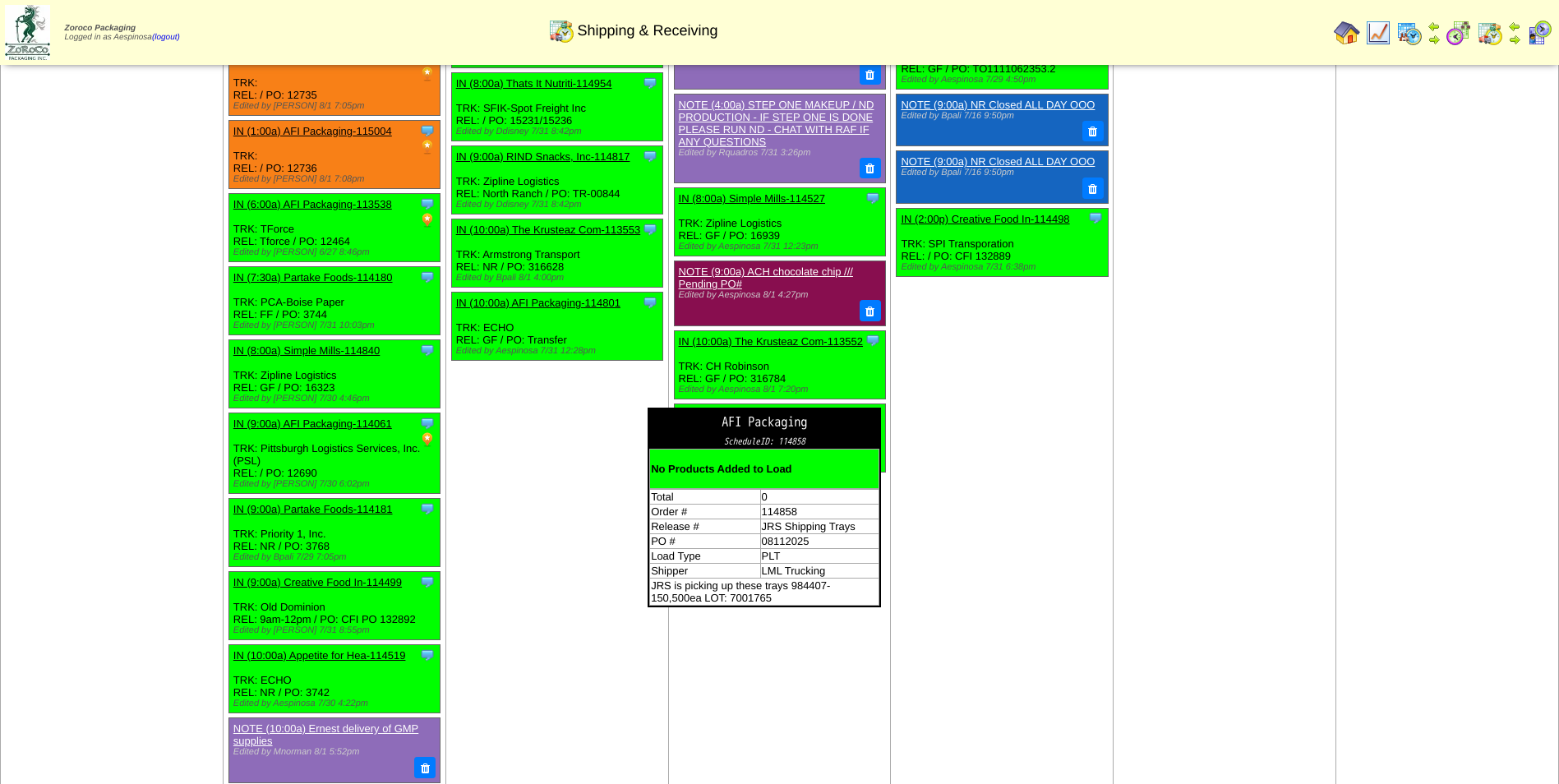scroll, scrollTop: 1571, scrollLeft: 0, axis: vertical 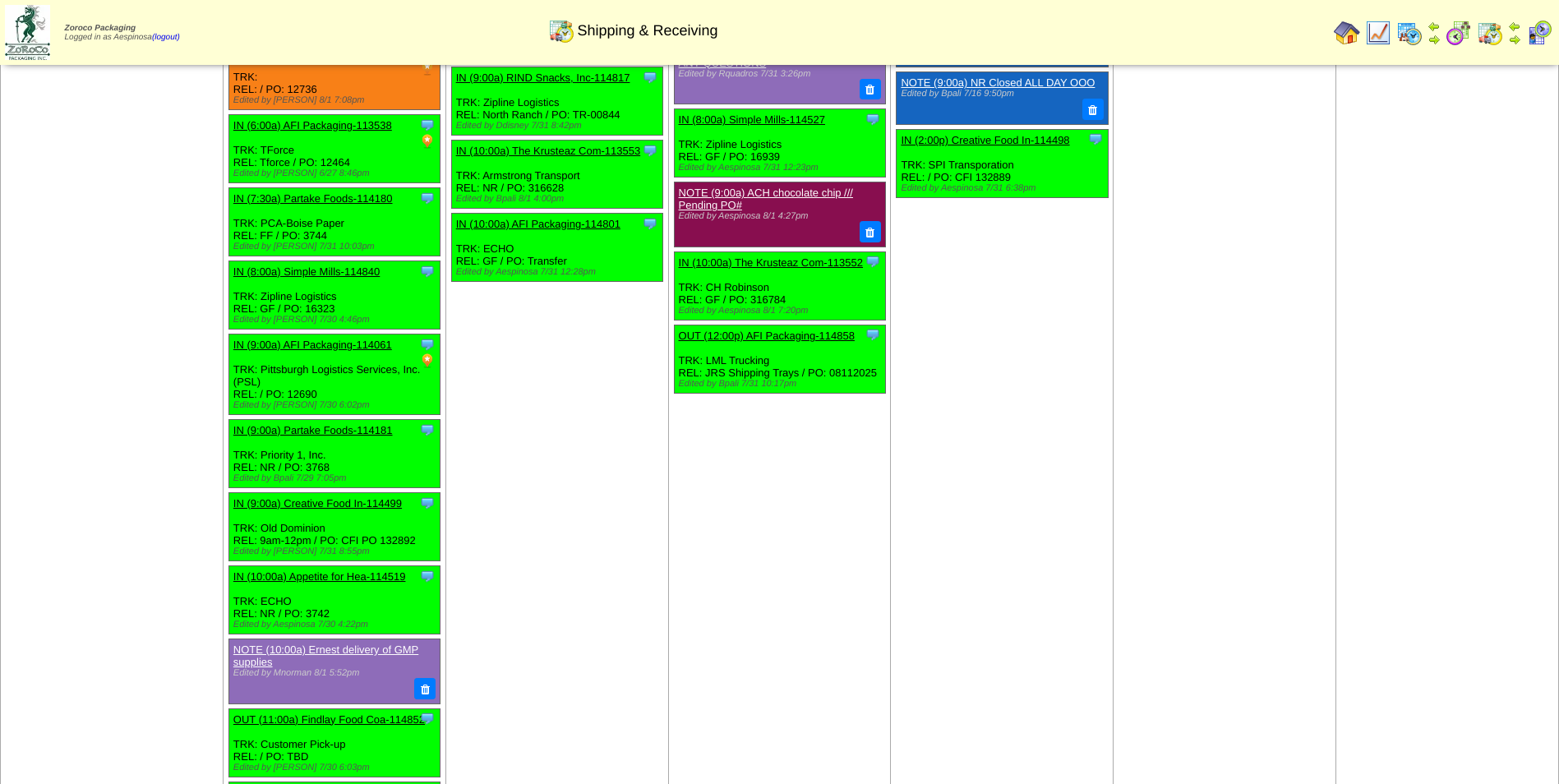 click on "IN
(10:00a)
Appetite for Hea-114519" at bounding box center [320, 576] 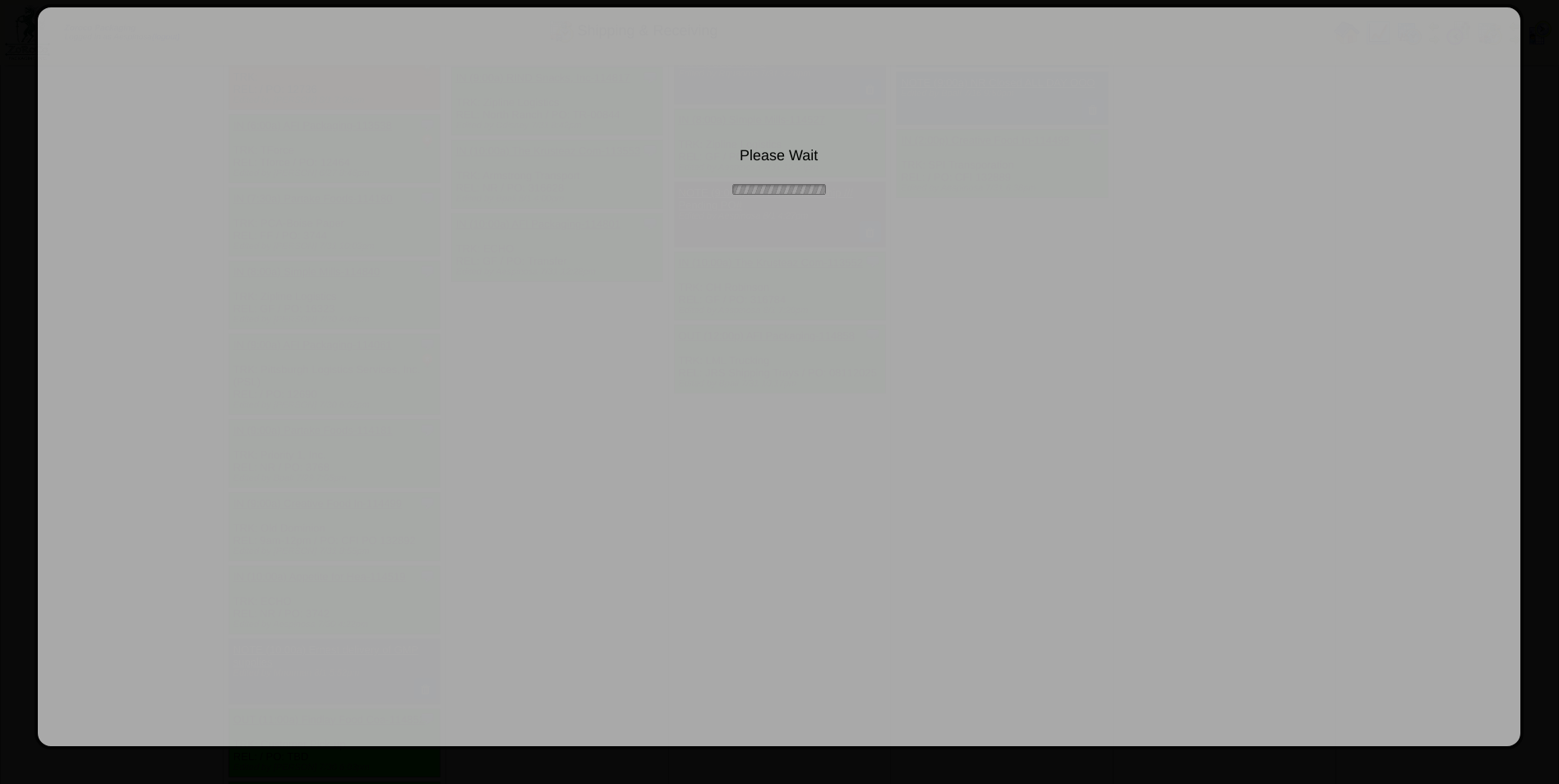 click on "Please Wait" at bounding box center (779, 376) 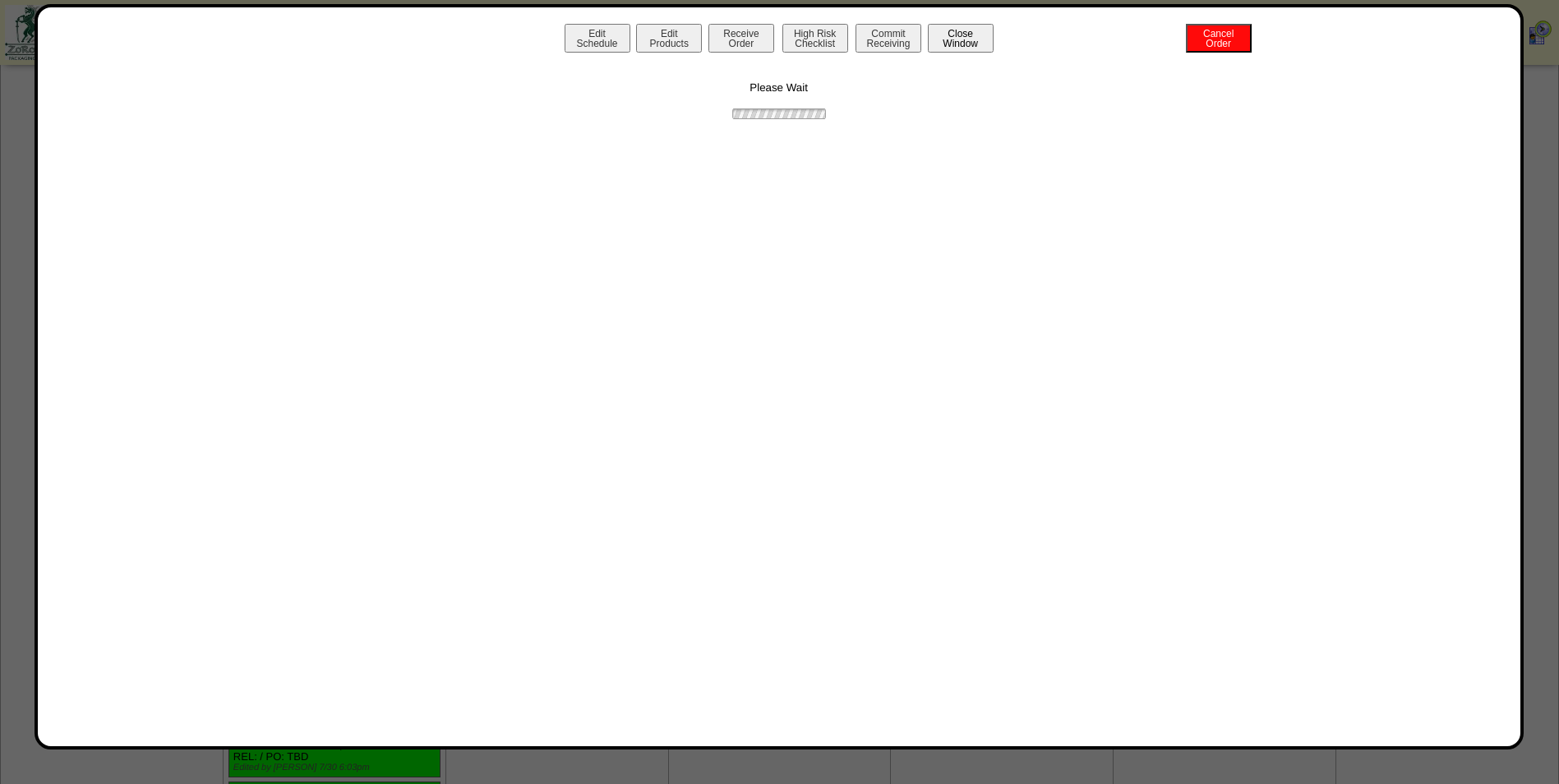click on "Close Window" at bounding box center (961, 38) 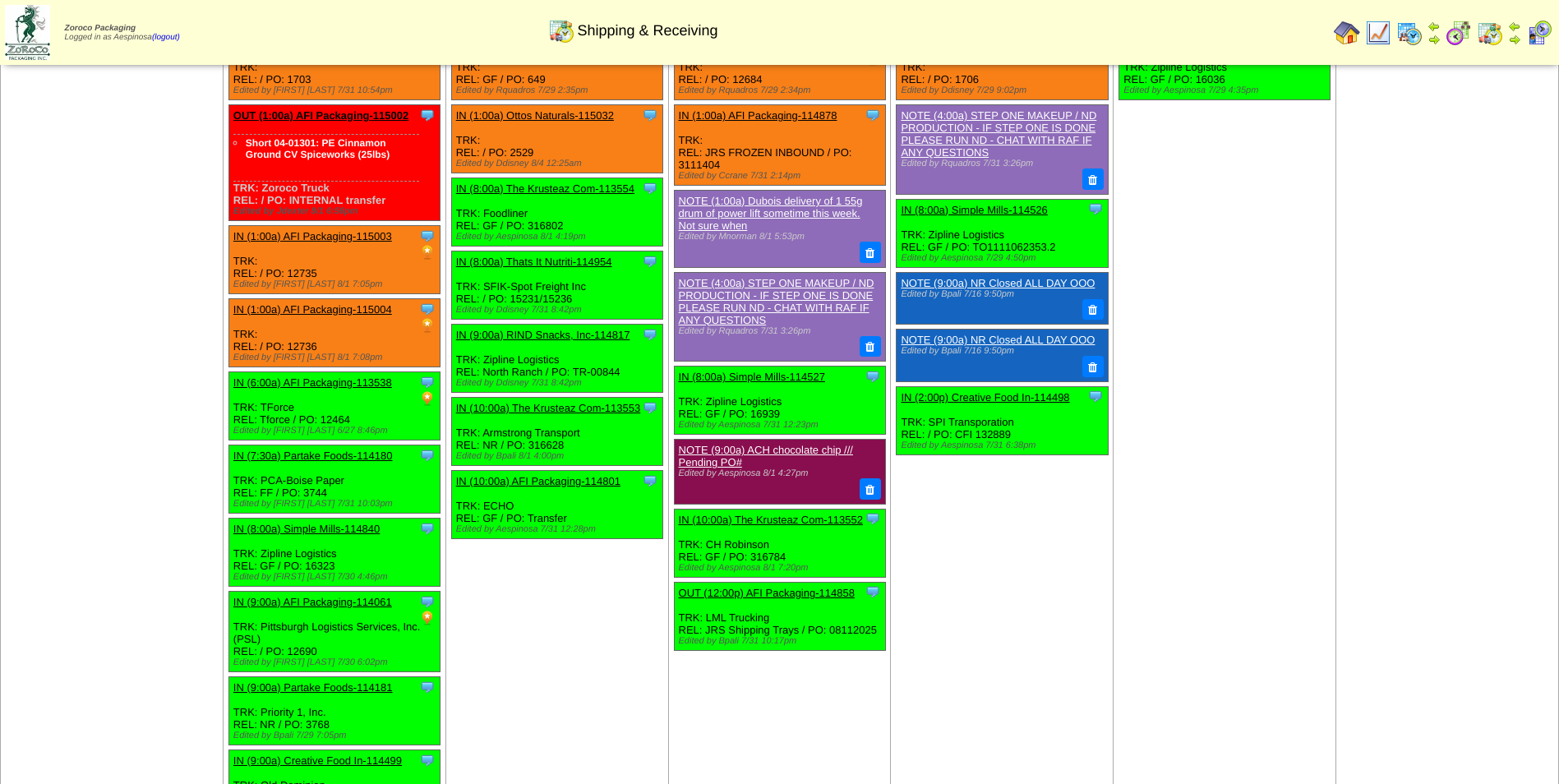 scroll, scrollTop: 1315, scrollLeft: 0, axis: vertical 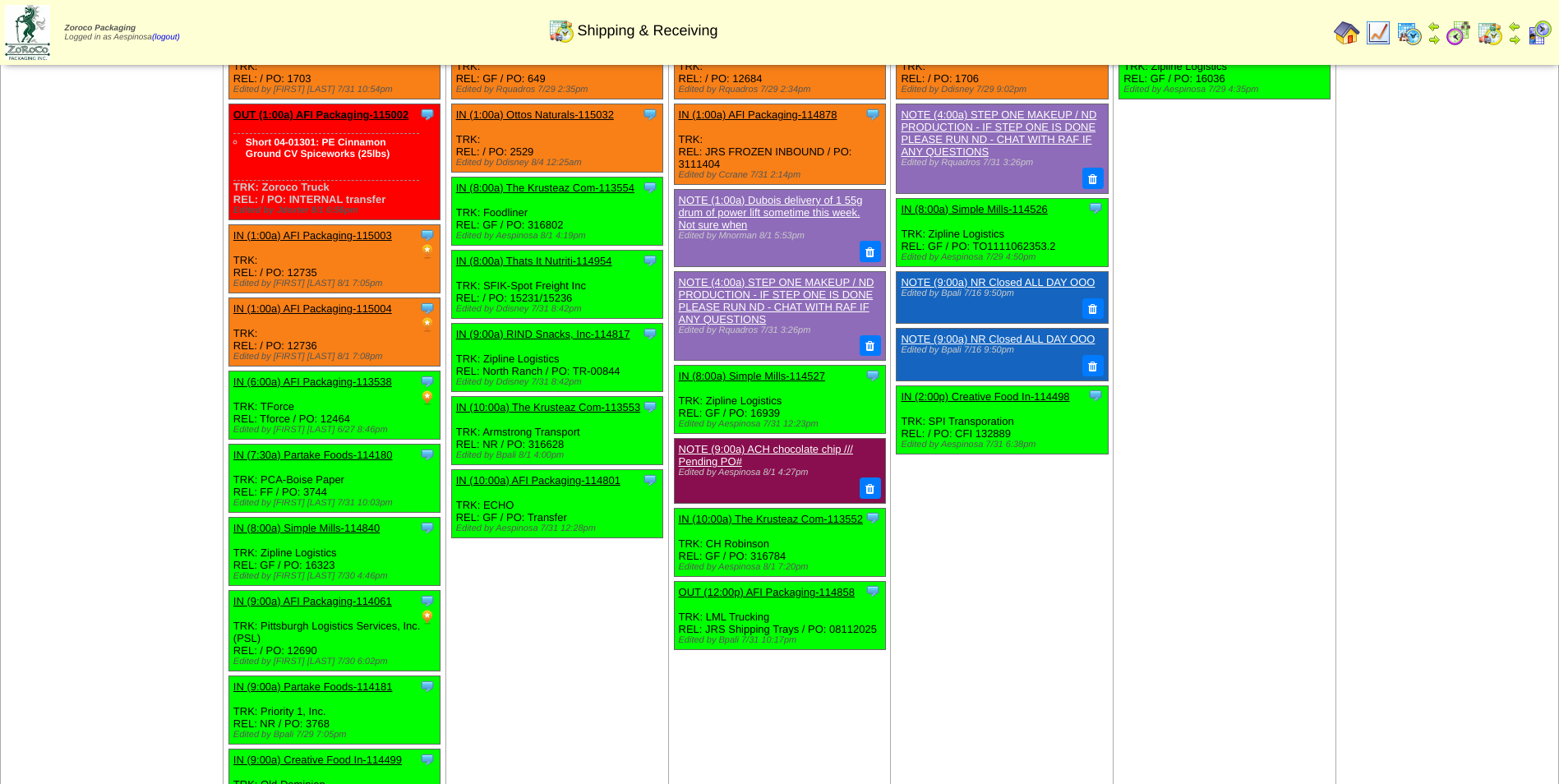 click on "Aug 08                        [+]
Print
Clone Item
IN
(1:00a)
Creative Food In-114806
Creative Food Innovations, LLC" at bounding box center (1225, 559) 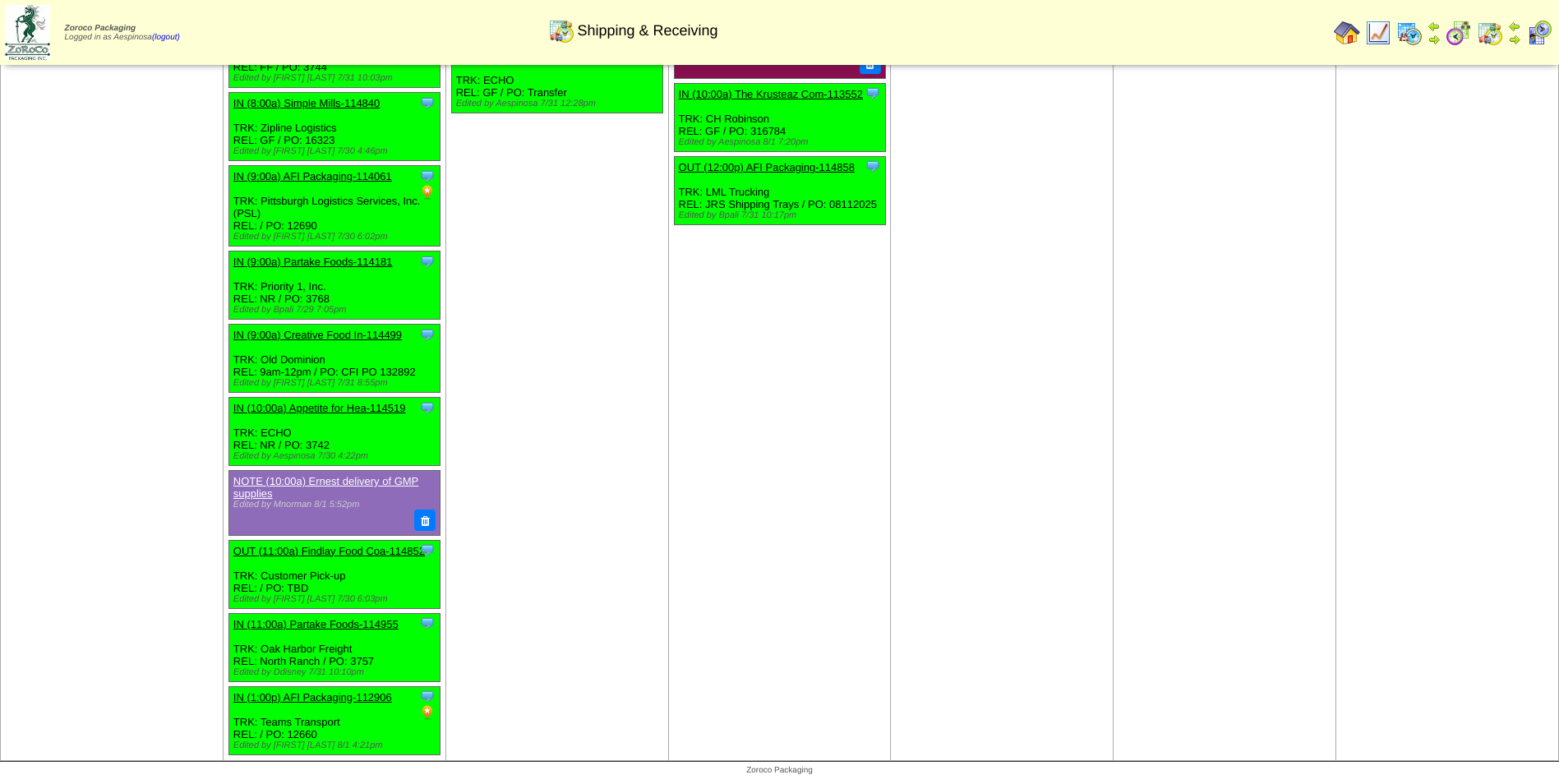 click on "IN
(10:00a)
Appetite for Hea-114519" at bounding box center [320, 408] 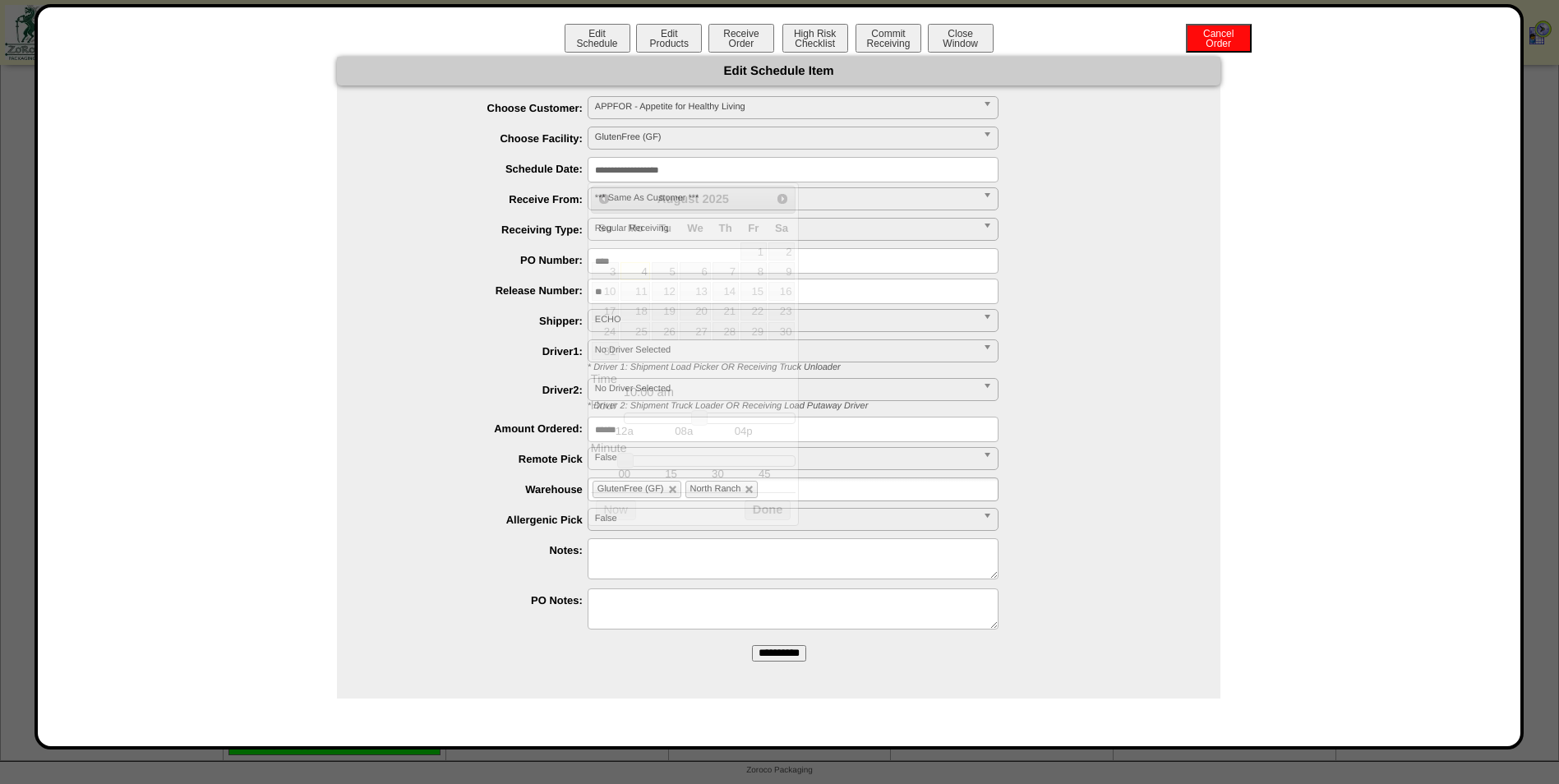 click on "**********" at bounding box center [793, 169] 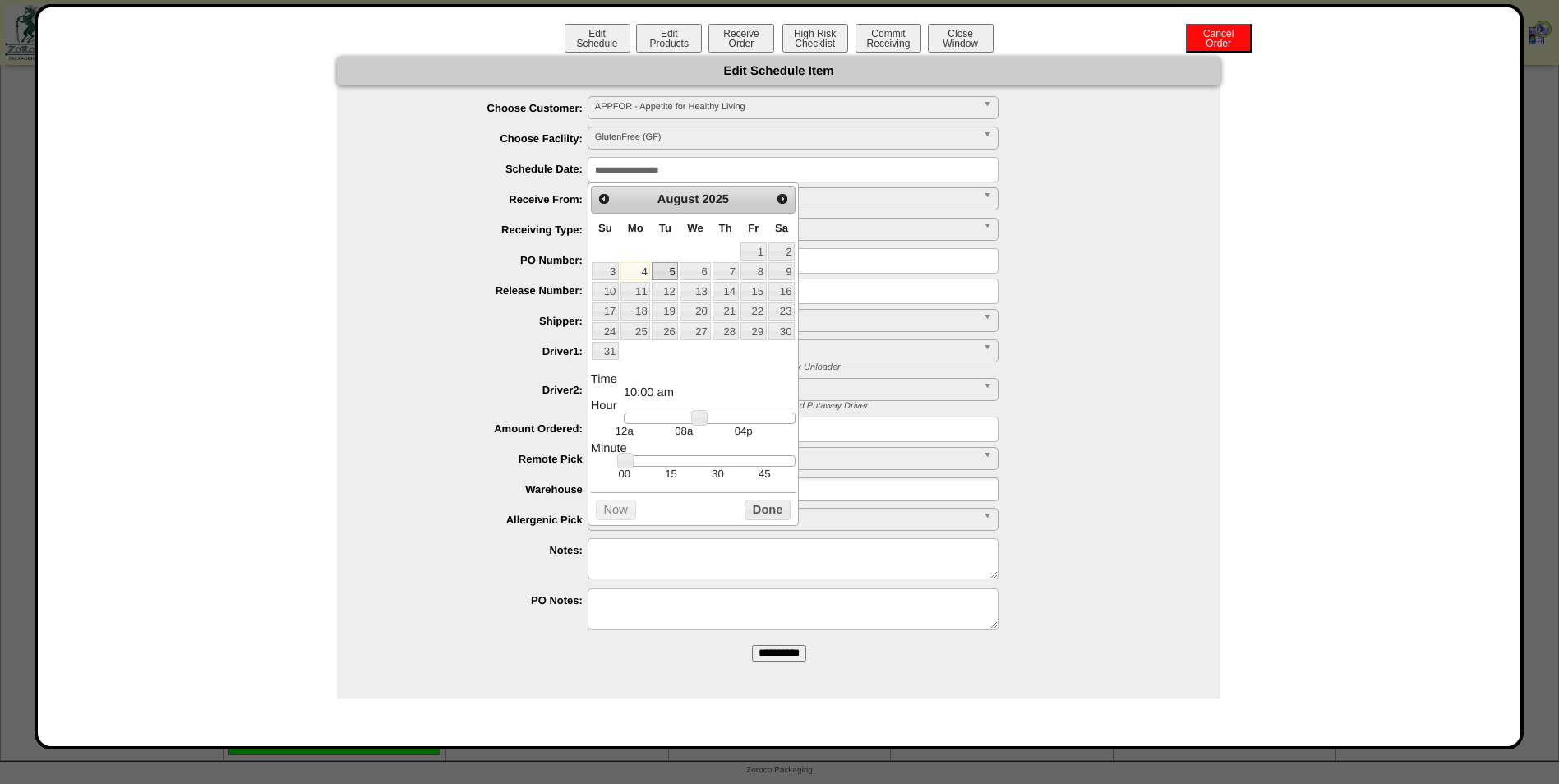 click on "5" at bounding box center (665, 271) 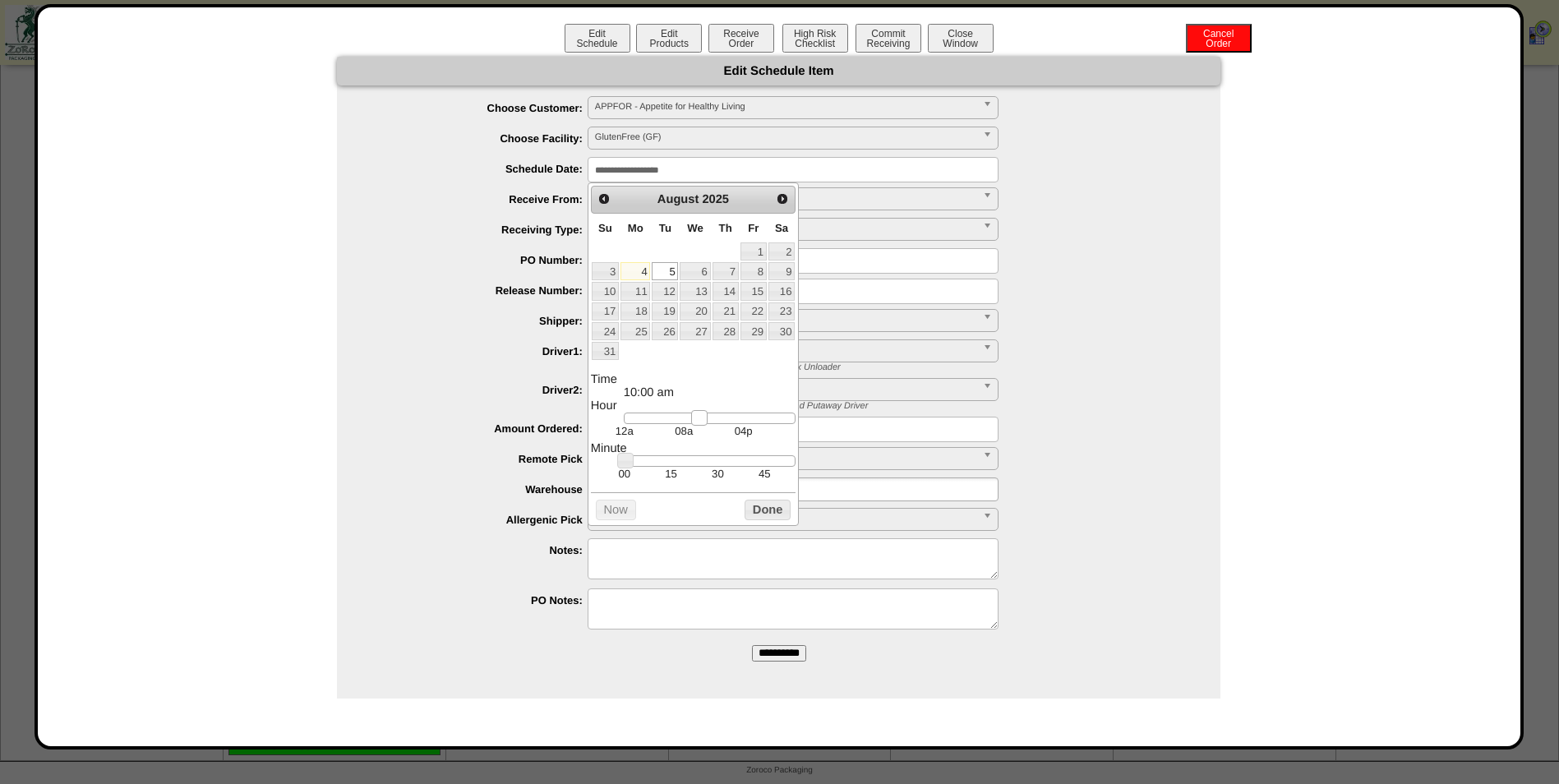 type on "**********" 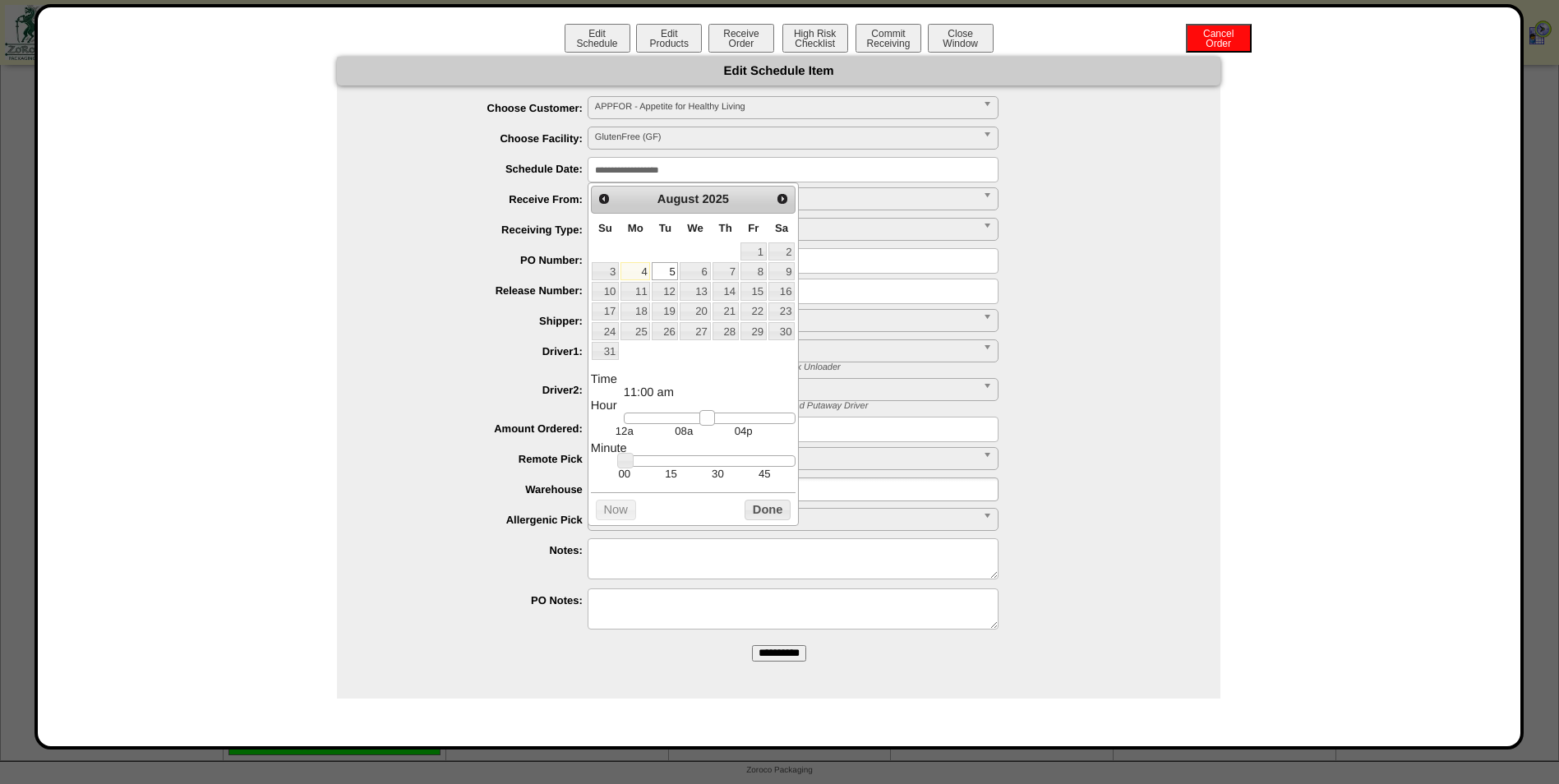drag, startPoint x: 702, startPoint y: 415, endPoint x: 710, endPoint y: 418, distance: 8.544004 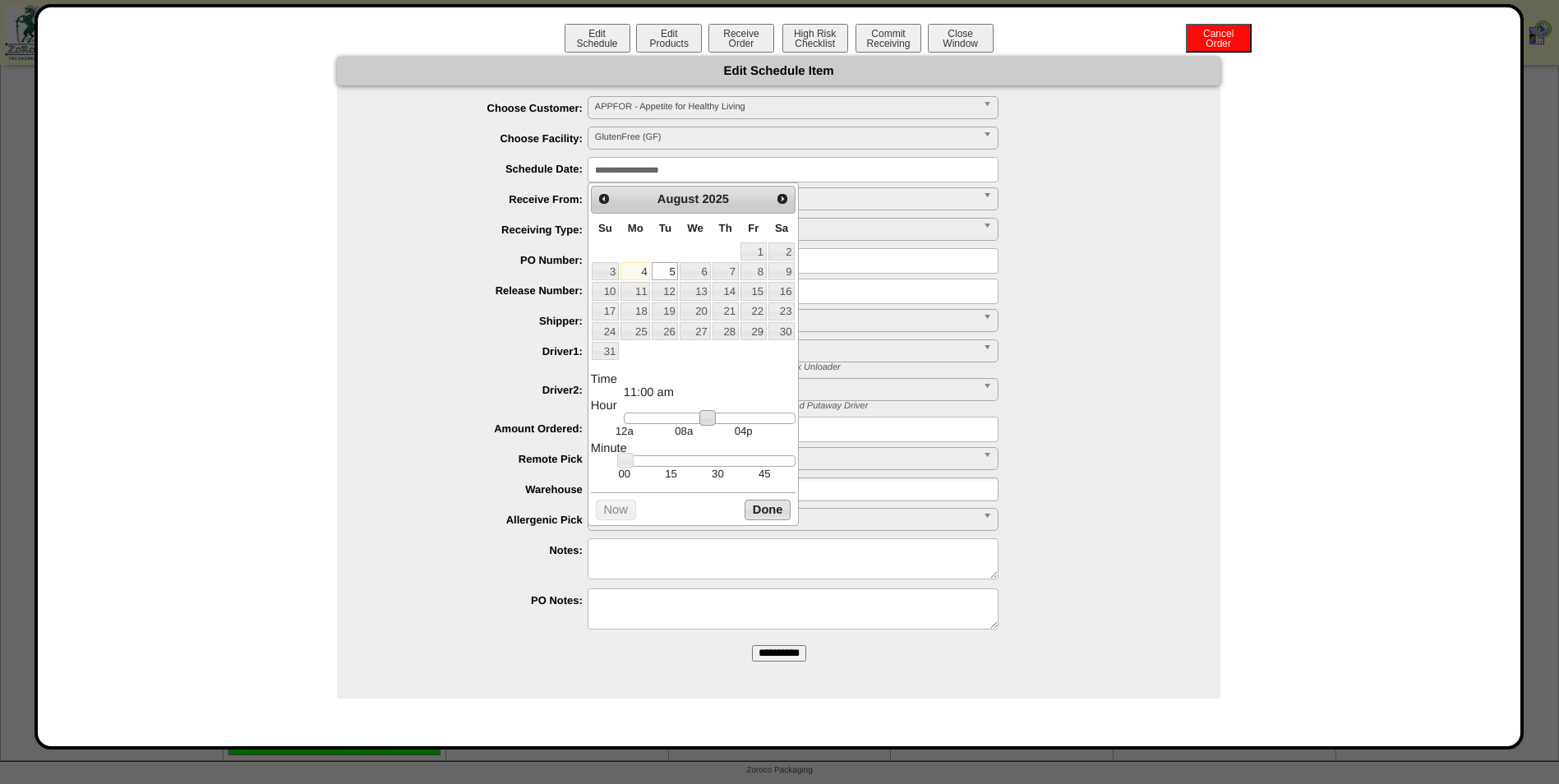 click on "Done" at bounding box center (768, 510) 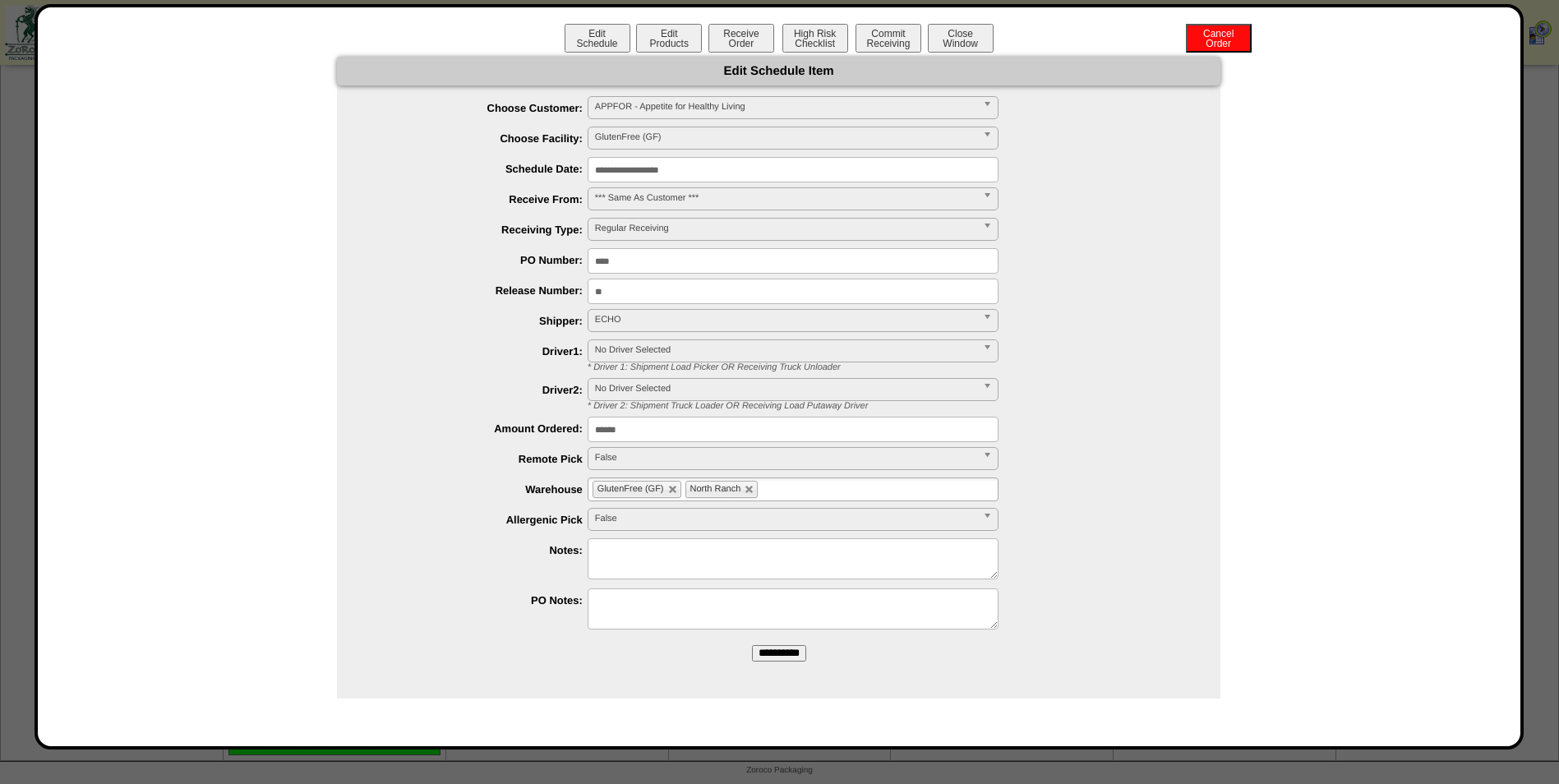 click on "**********" at bounding box center (779, 653) 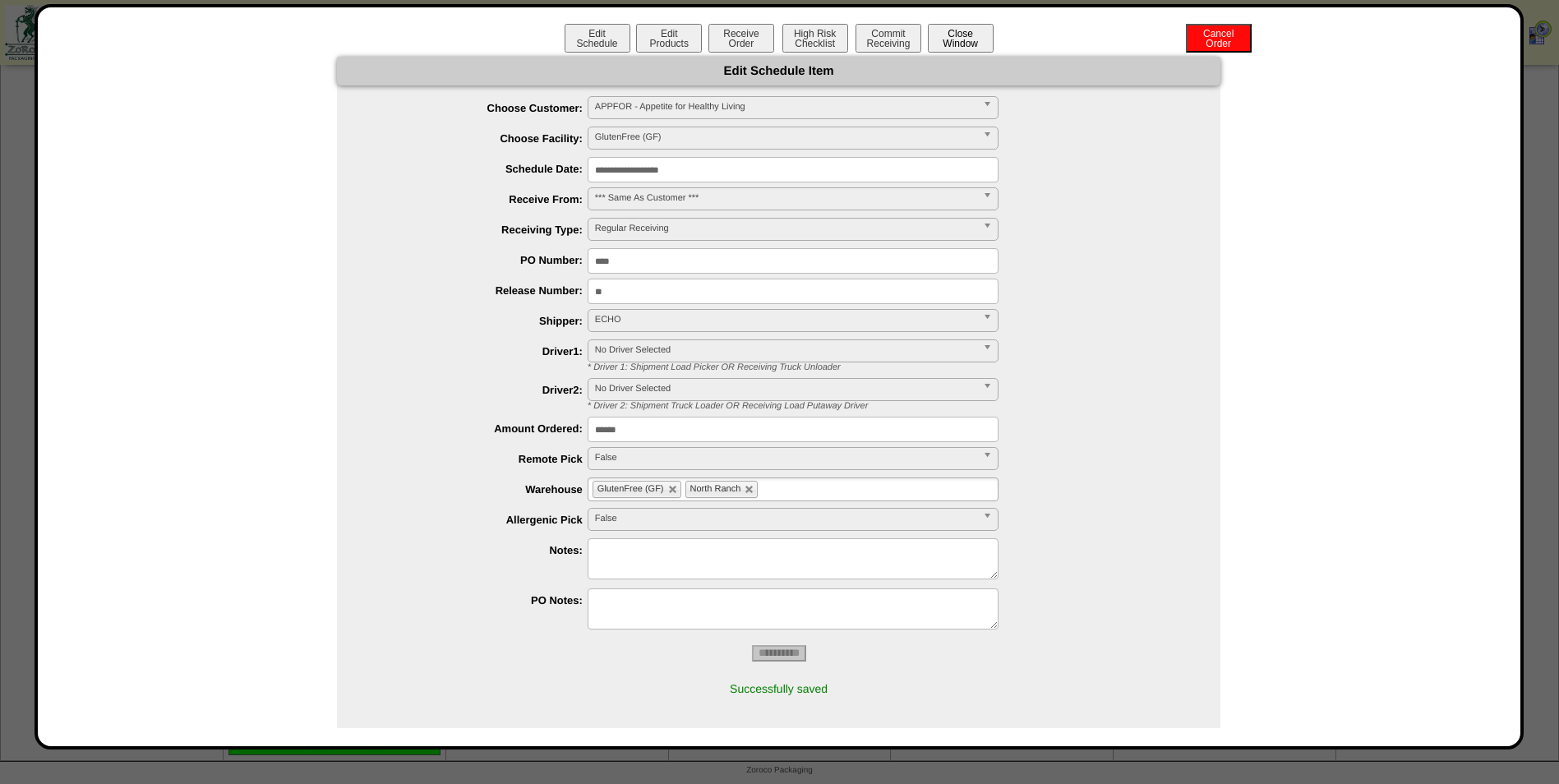 click on "Close Window" at bounding box center (961, 38) 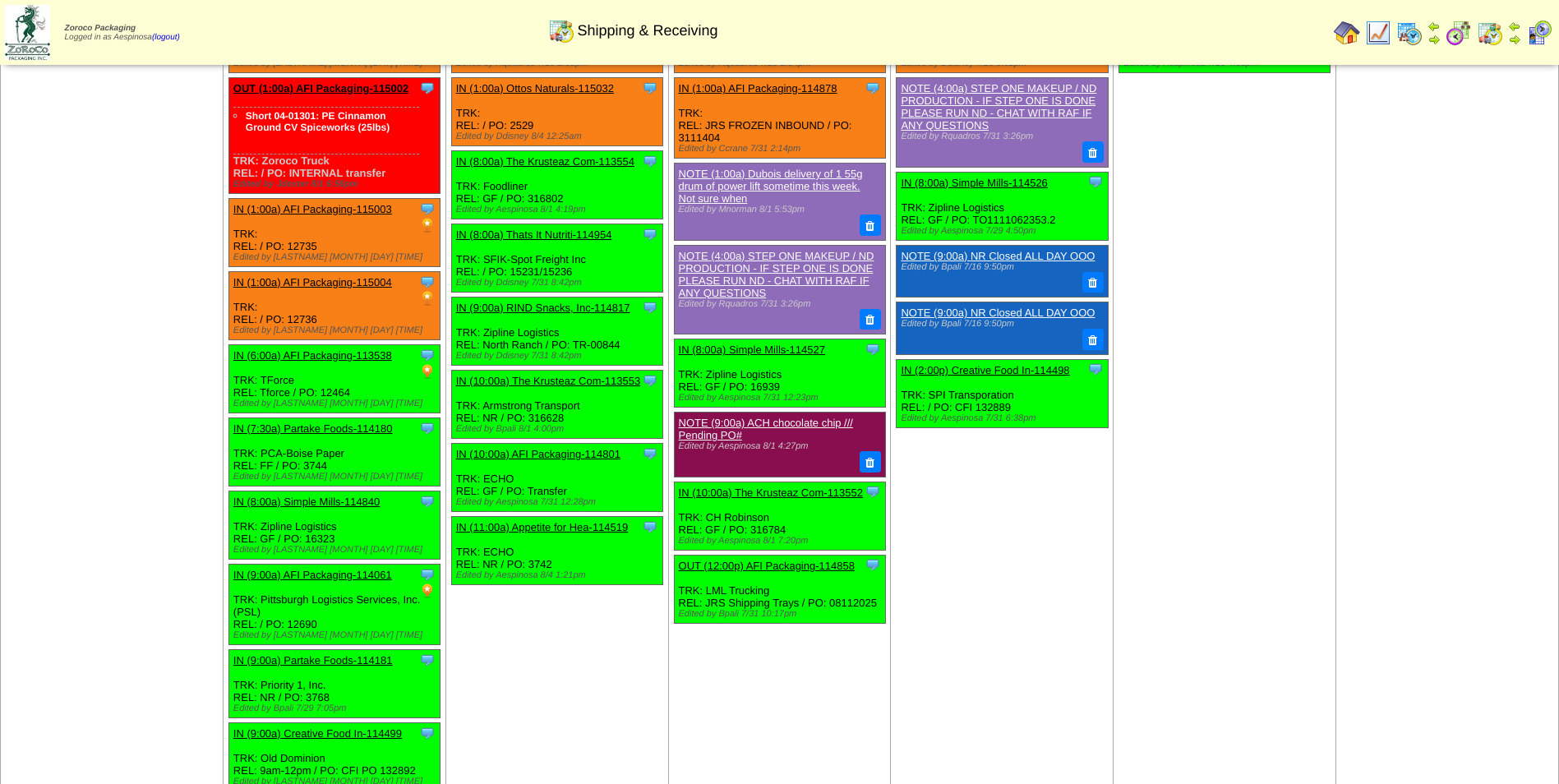 scroll, scrollTop: 1315, scrollLeft: 0, axis: vertical 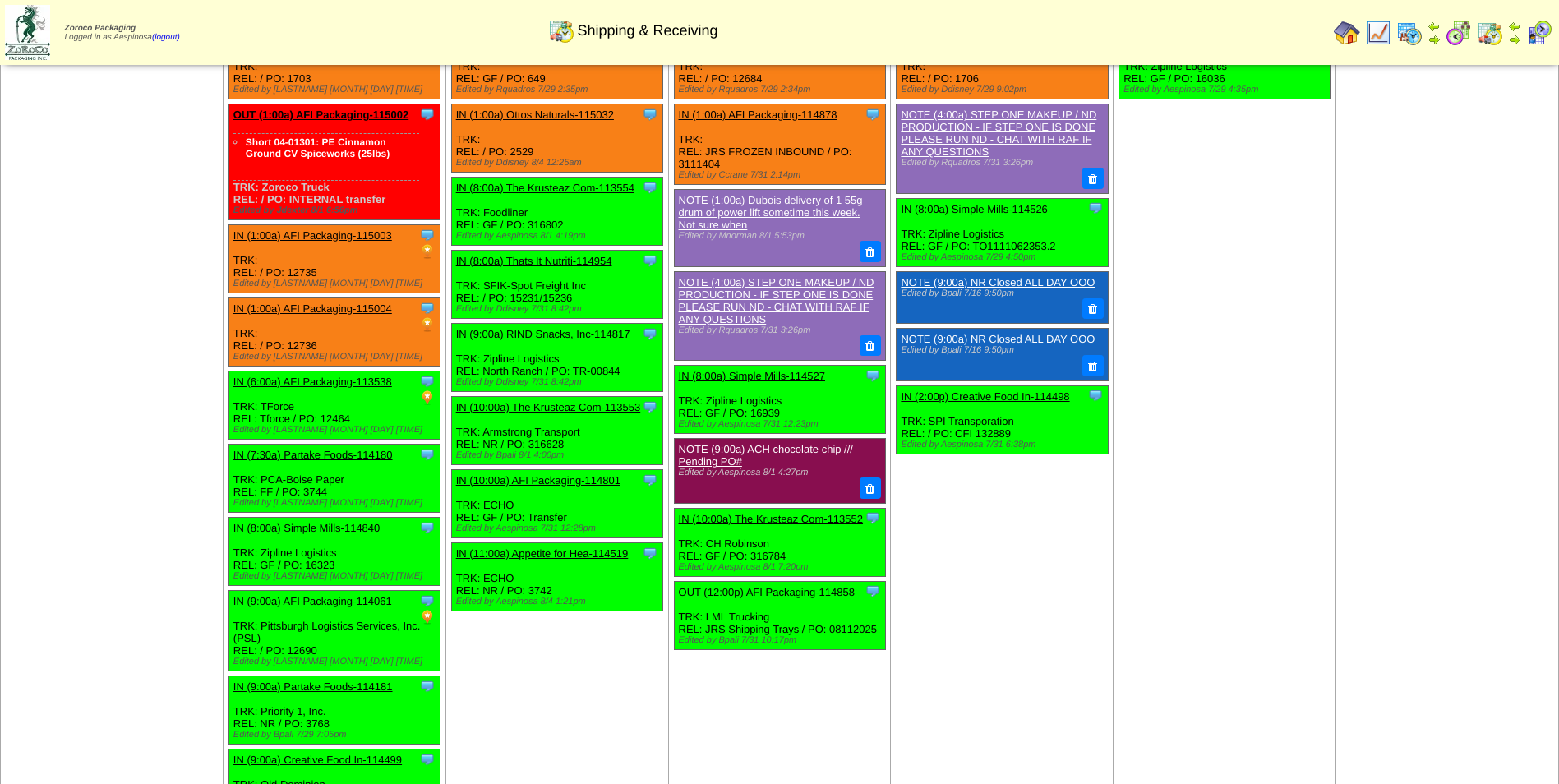 click on "Short 04-01301: PE Cinnamon Ground CV Spiceworks (25lbs)" at bounding box center (317, 148) 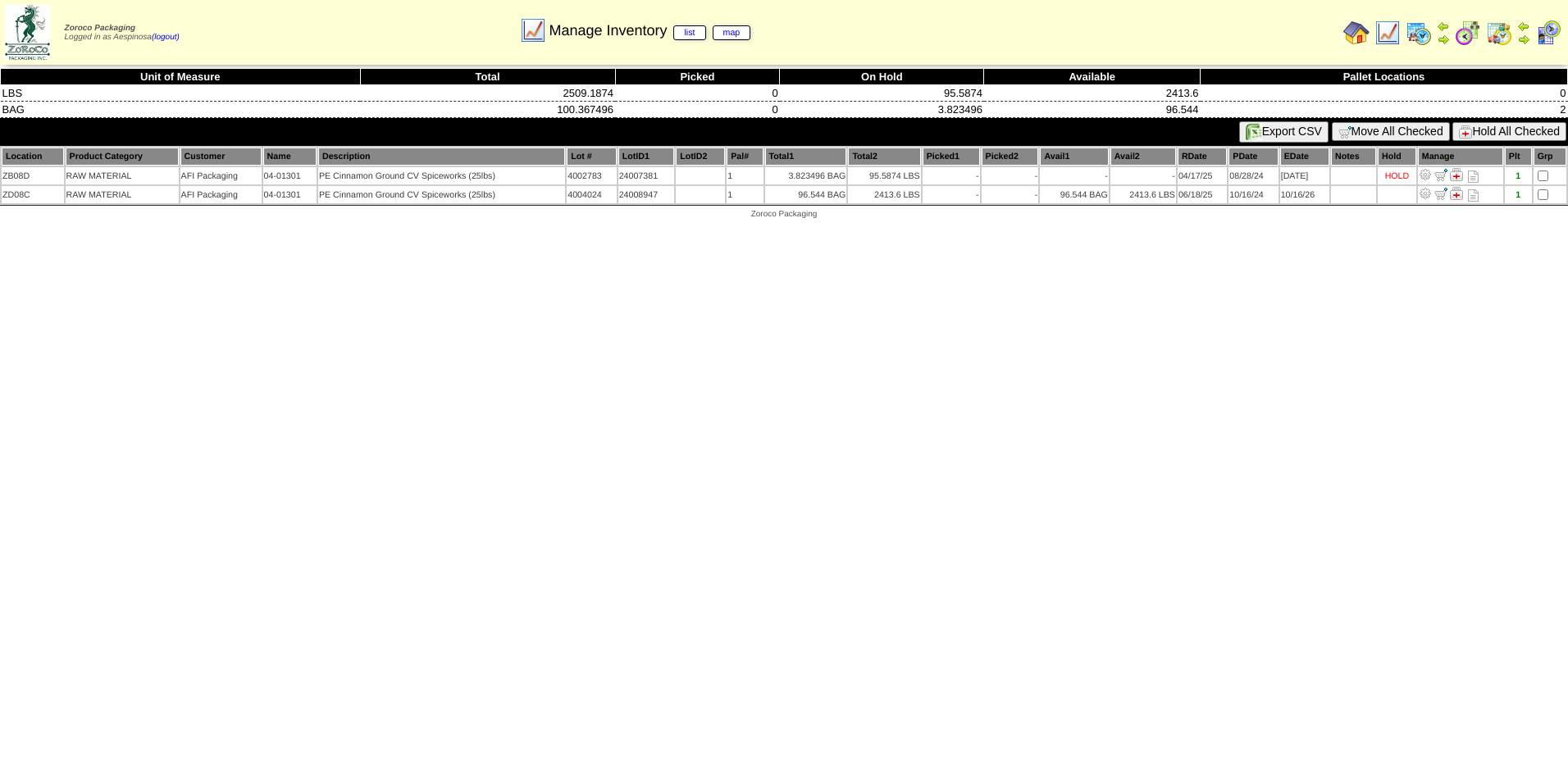 scroll, scrollTop: 0, scrollLeft: 0, axis: both 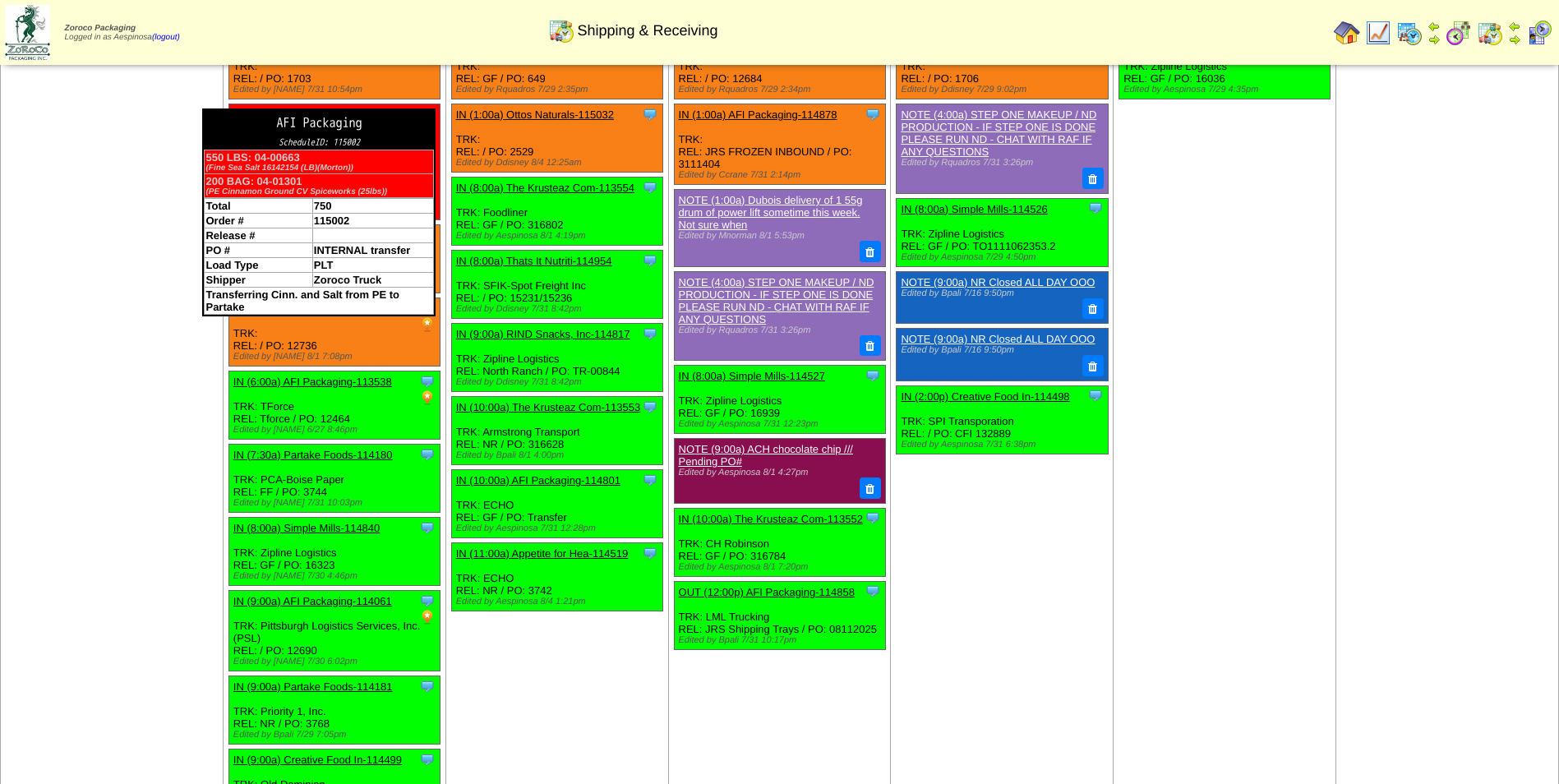 click on "AFI Packaging" at bounding box center (319, 123) 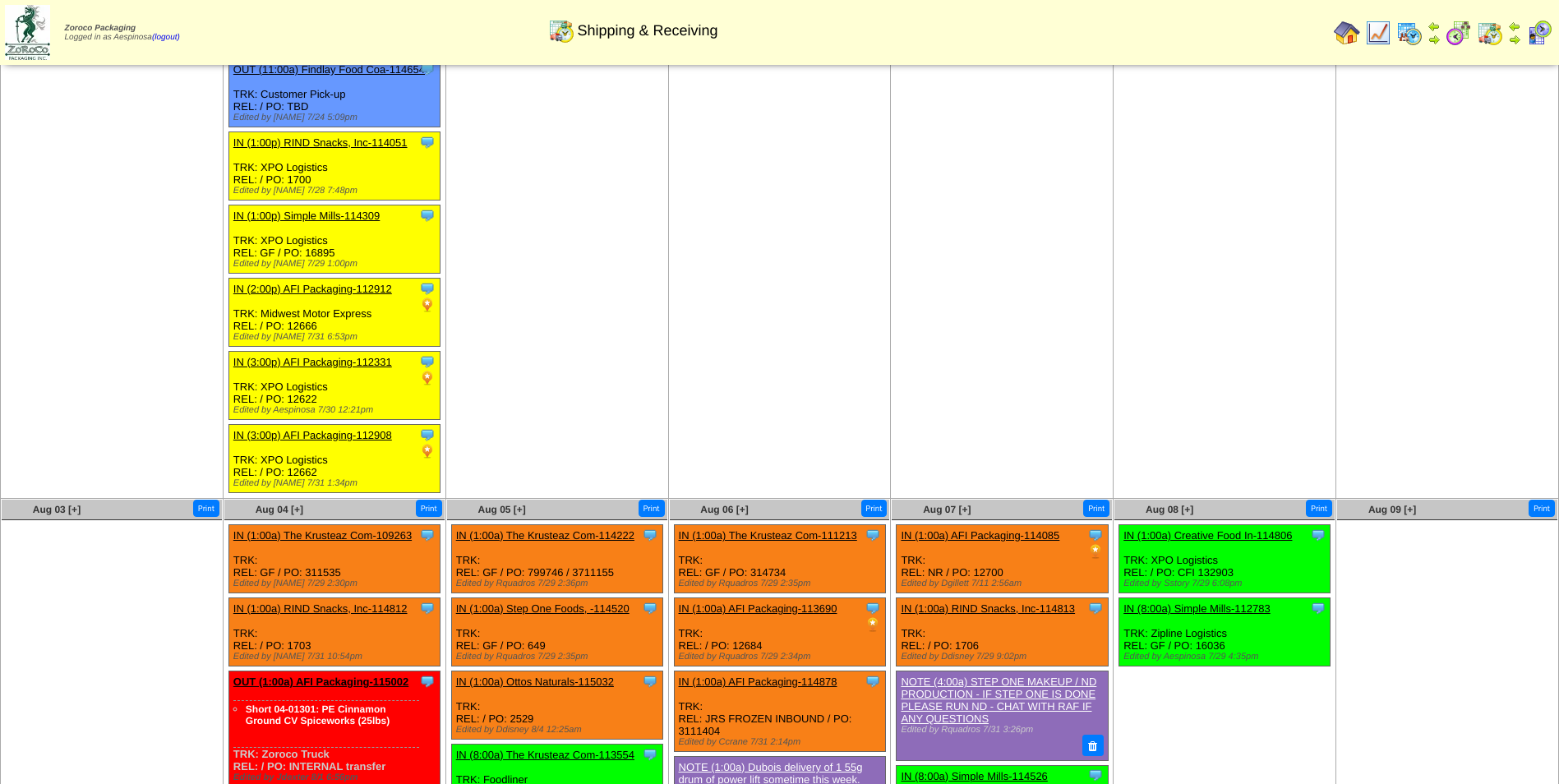 scroll, scrollTop: 822, scrollLeft: 0, axis: vertical 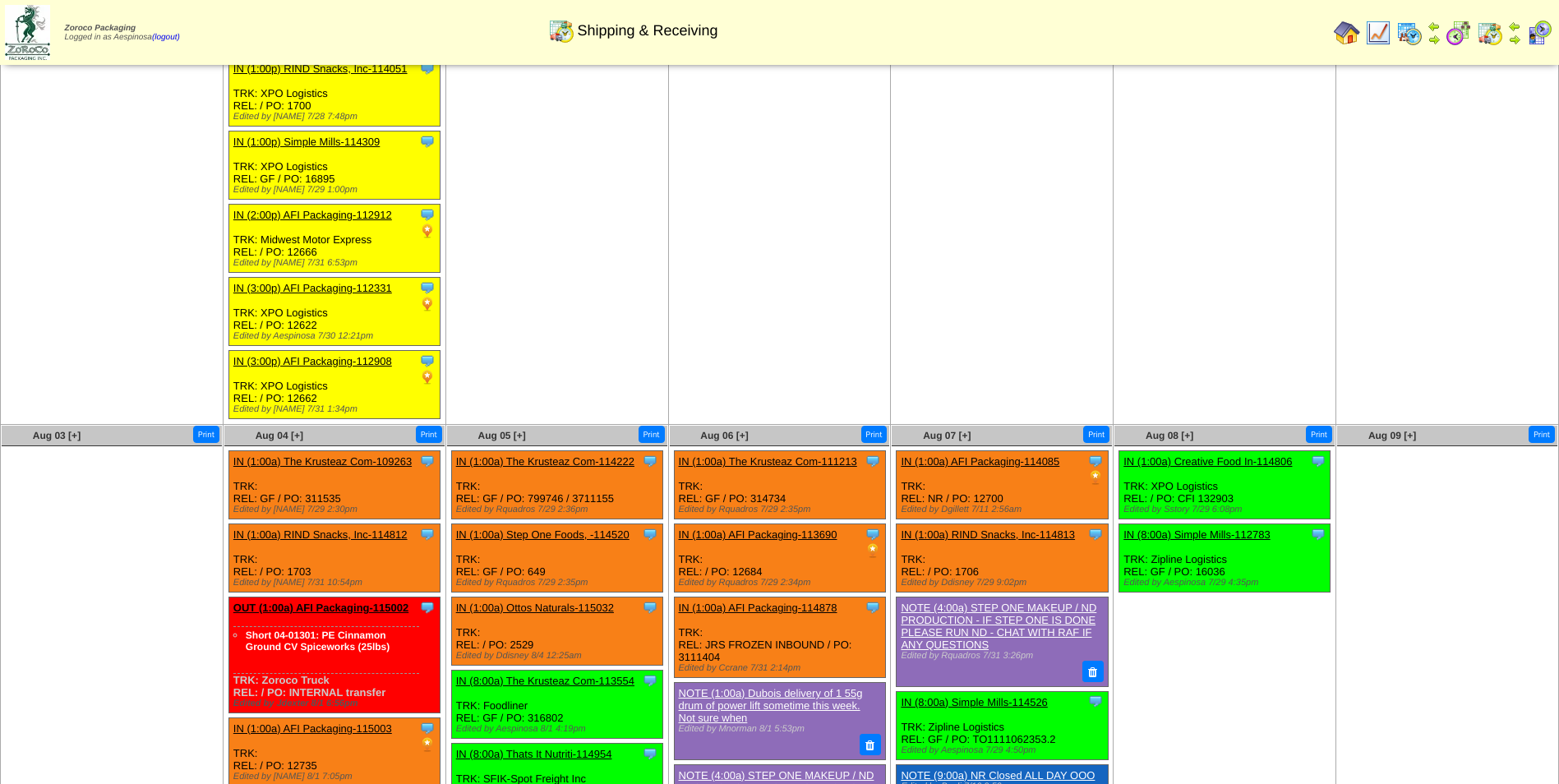 click on "OUT
(1:00a)
AFI Packaging-115002" at bounding box center (321, 607) 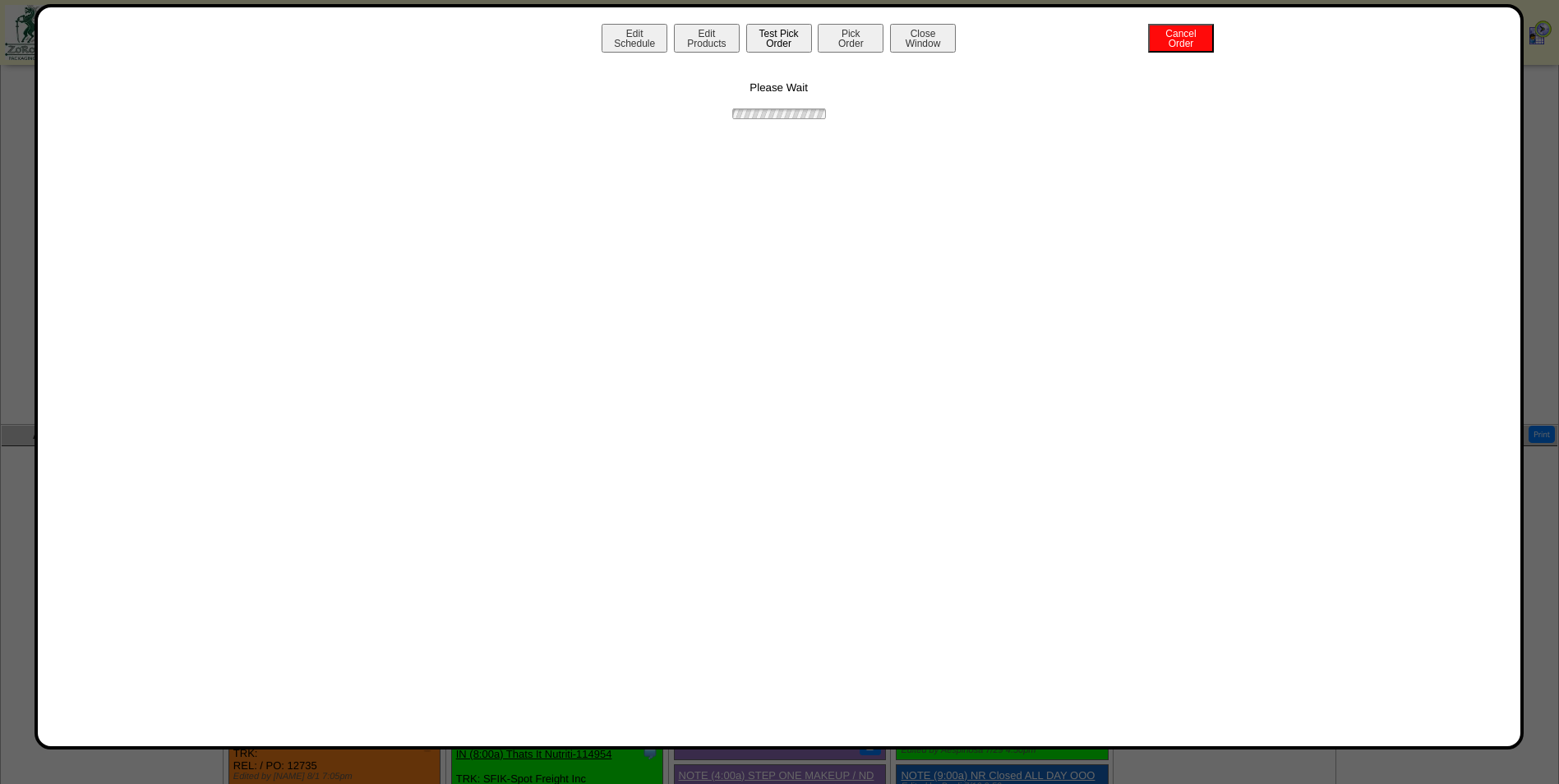 click on "Test Pick Order" at bounding box center (779, 38) 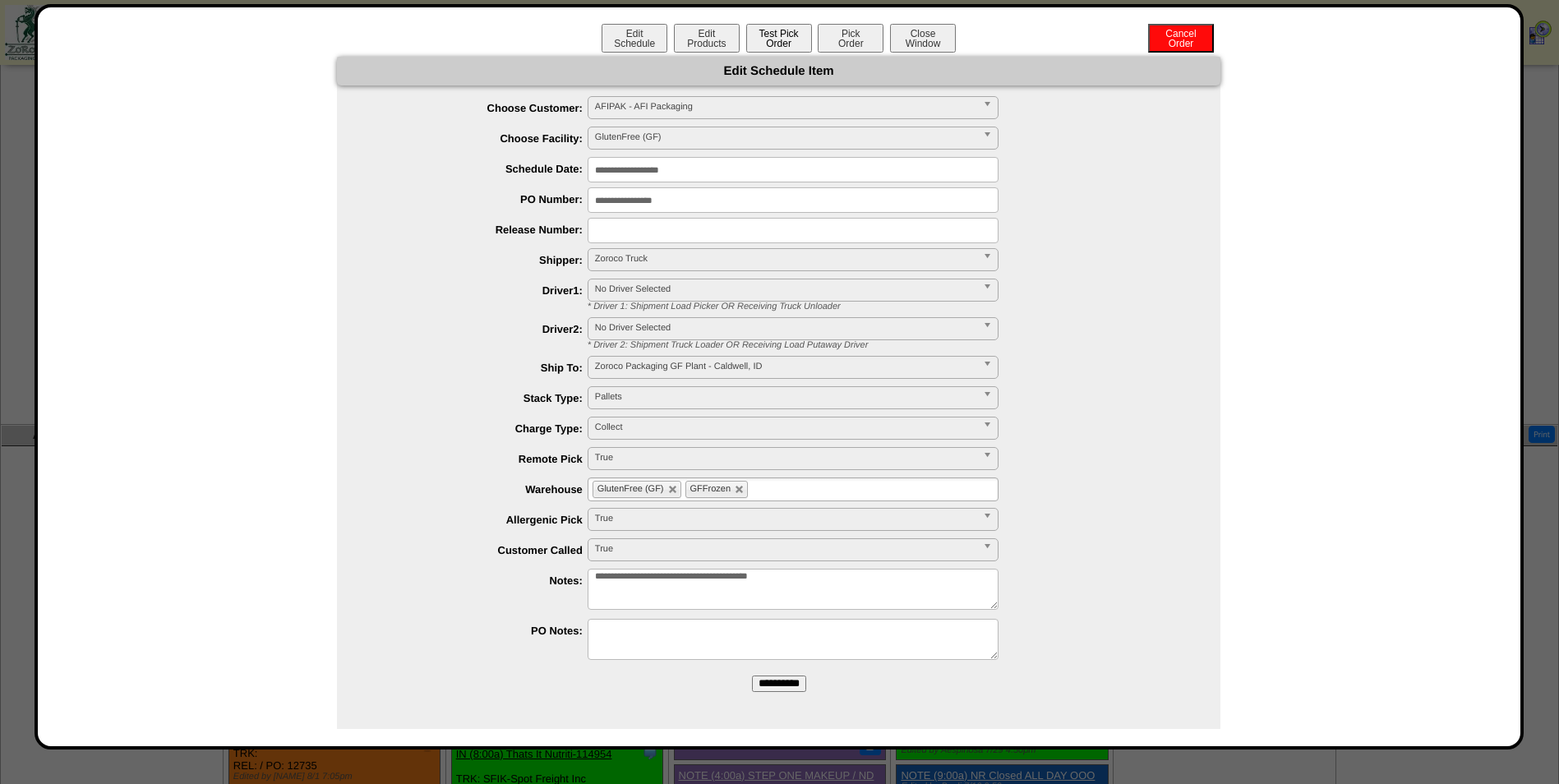 click on "Test Pick Order" at bounding box center [779, 38] 